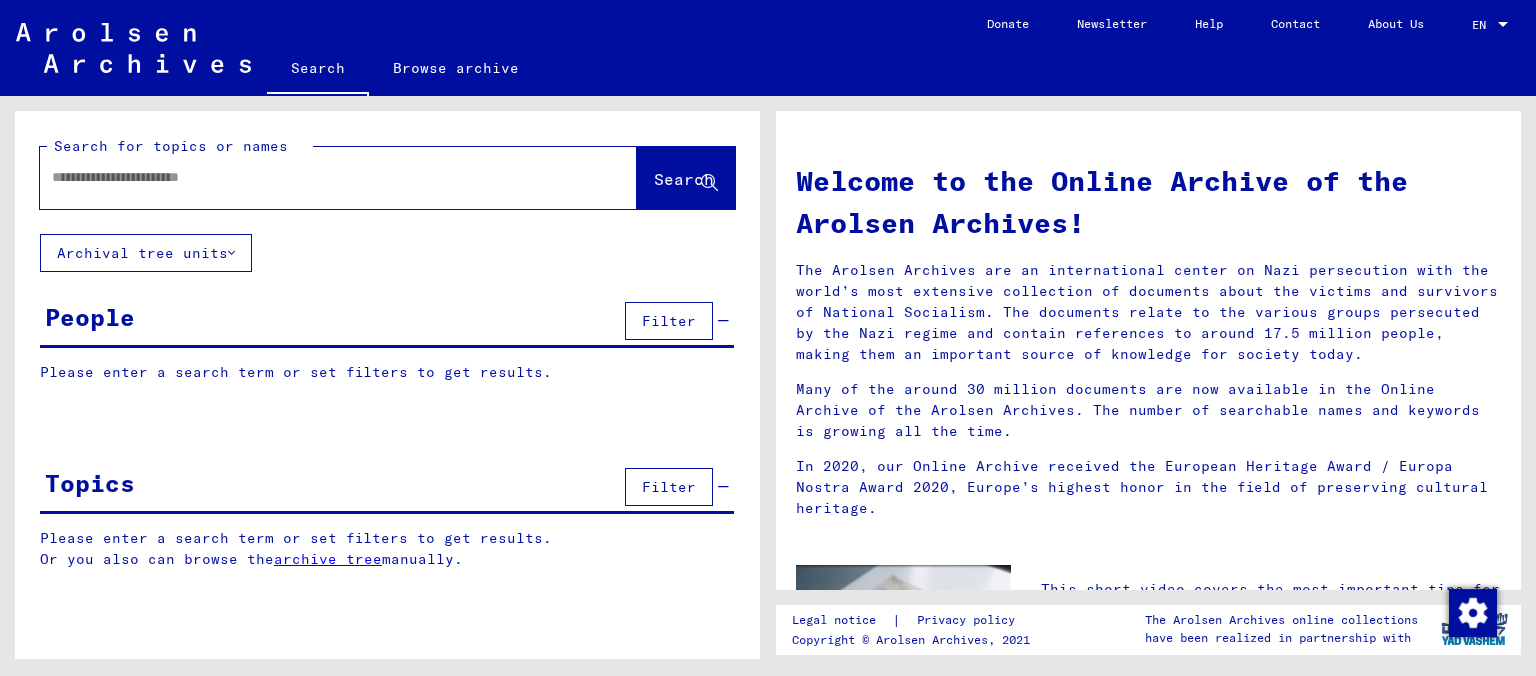 scroll, scrollTop: 0, scrollLeft: 0, axis: both 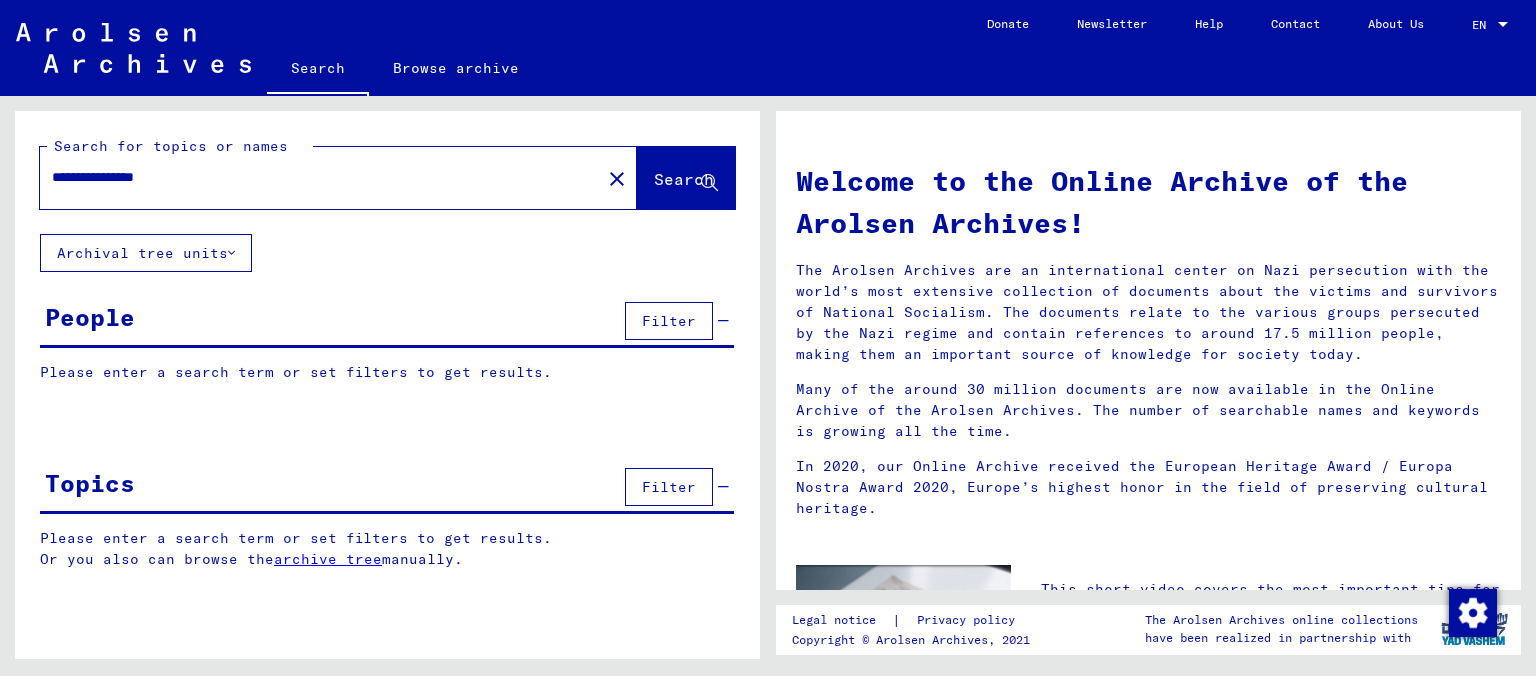 type on "**********" 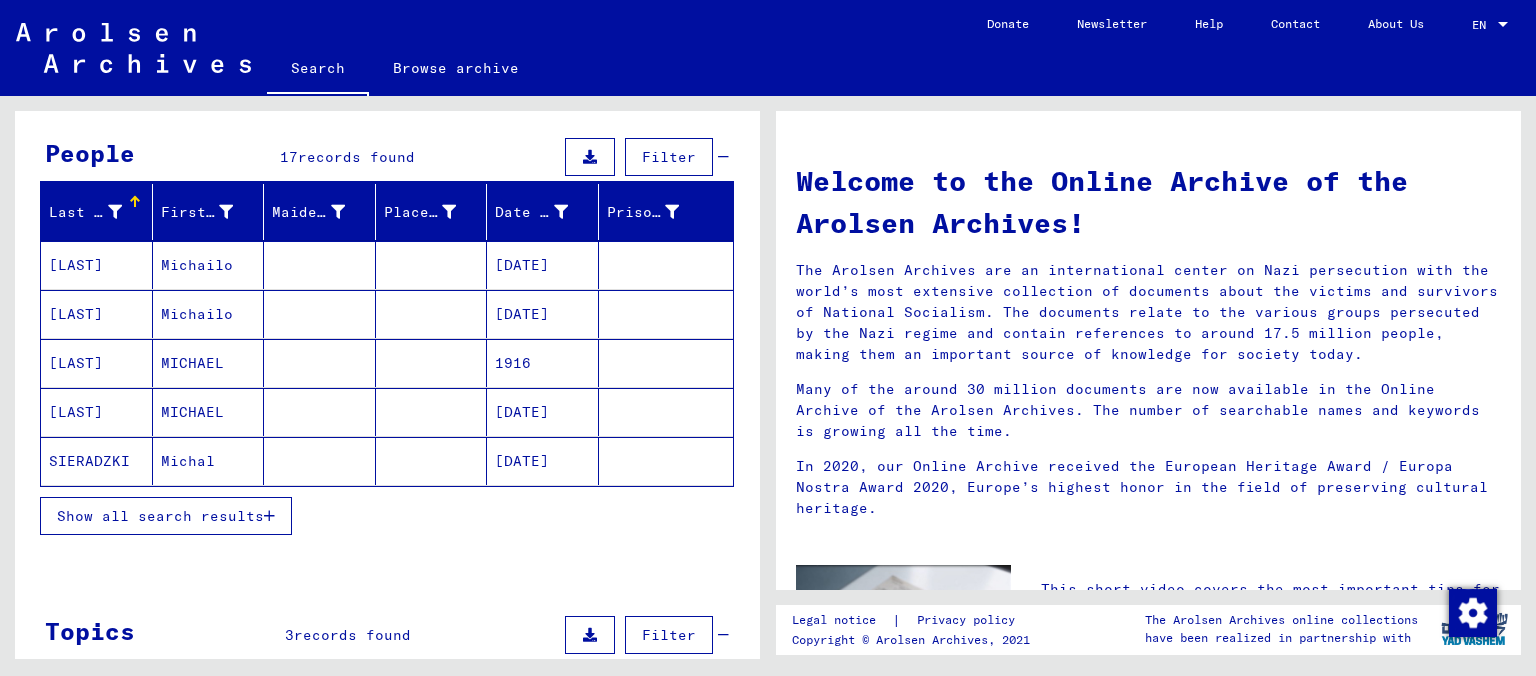 scroll, scrollTop: 221, scrollLeft: 0, axis: vertical 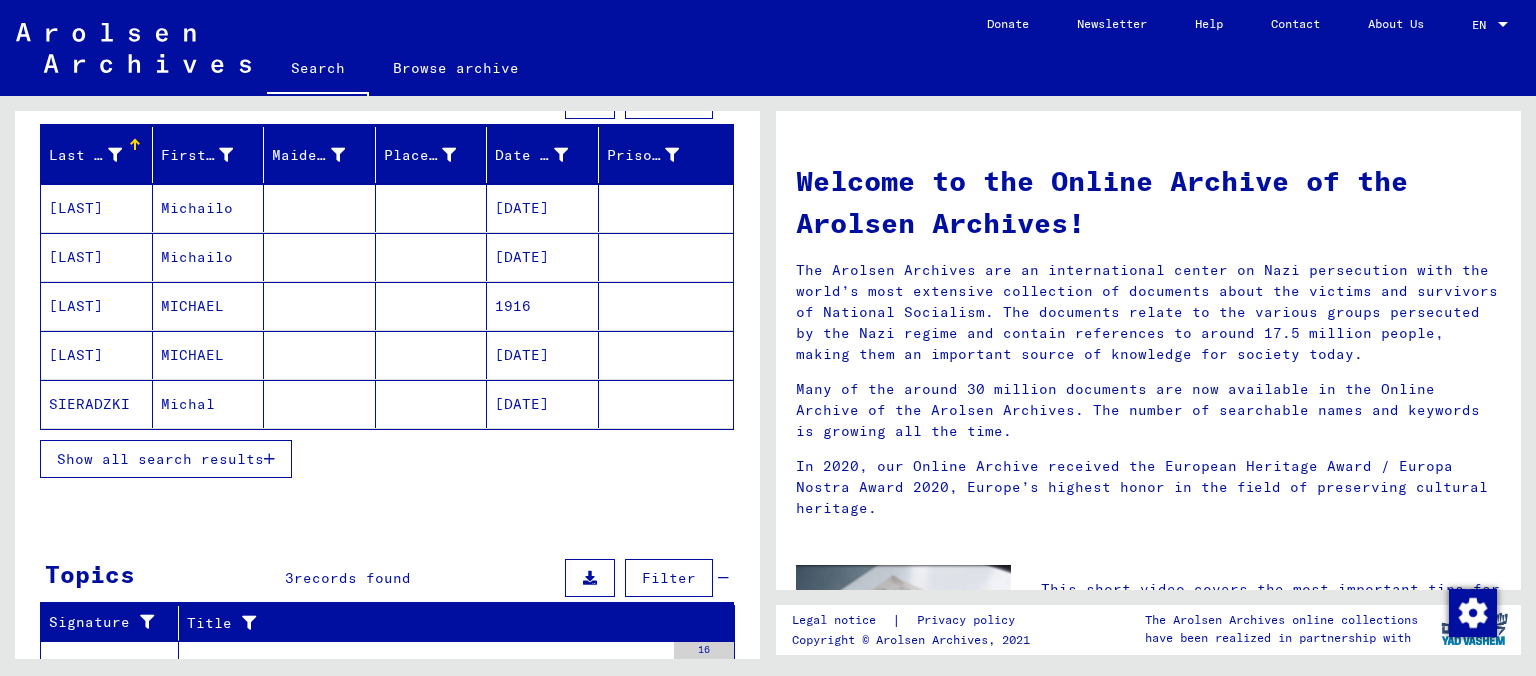 click on "Show all search results" at bounding box center (160, 459) 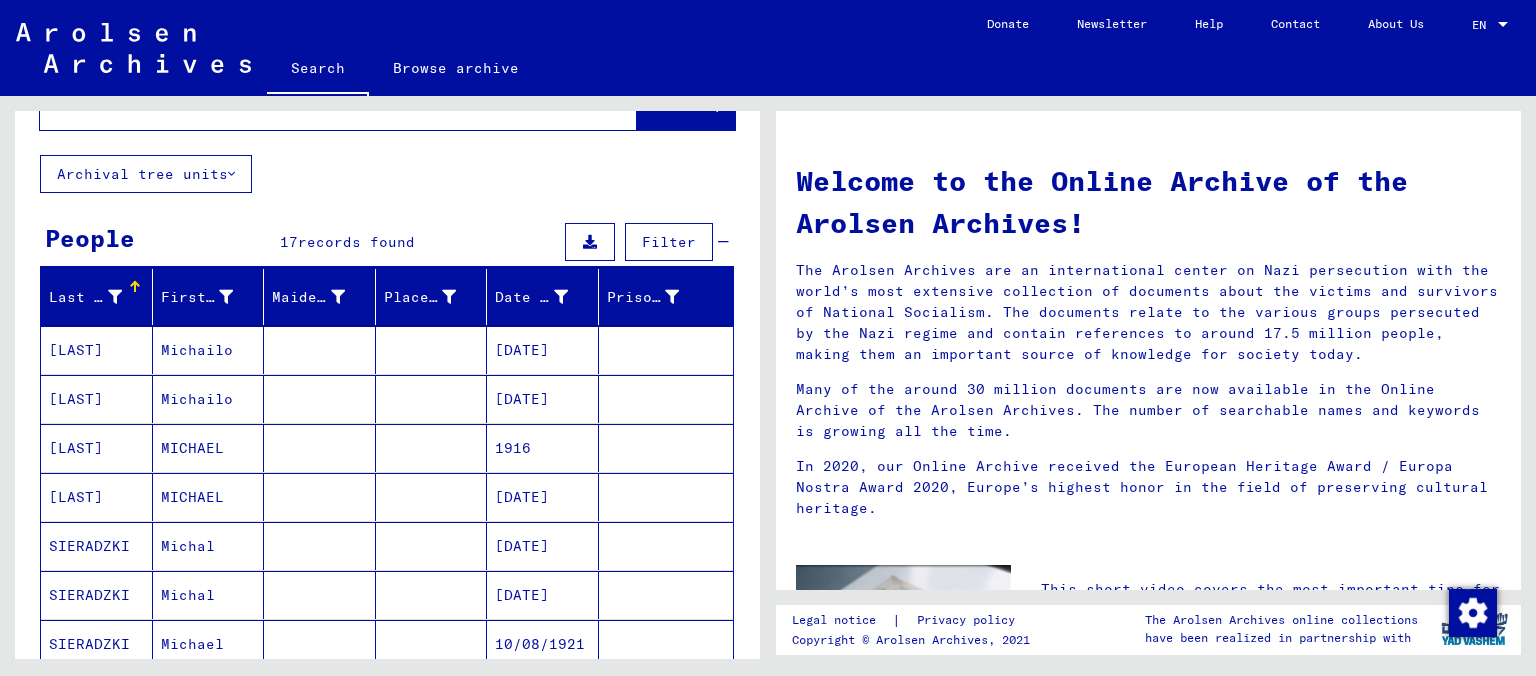 scroll, scrollTop: 110, scrollLeft: 0, axis: vertical 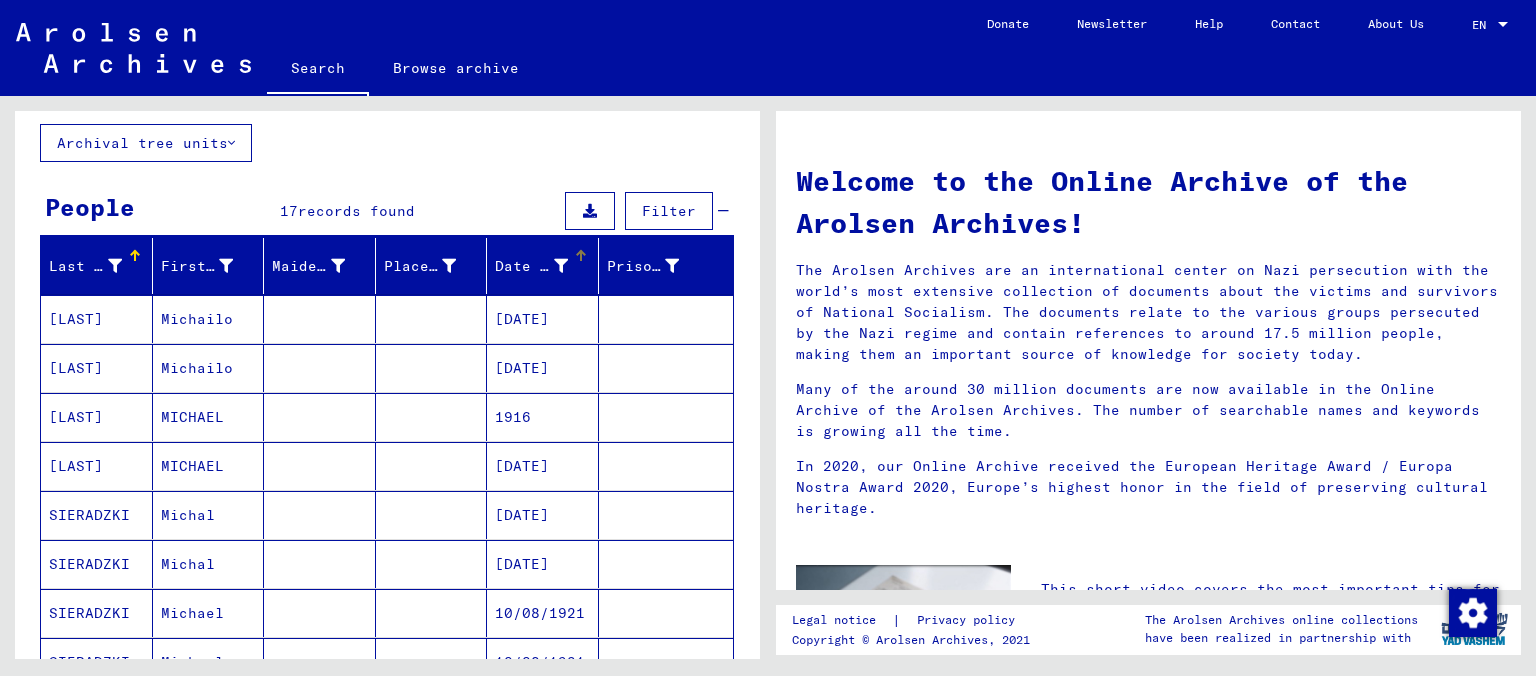 click on "Date of Birth" at bounding box center [531, 266] 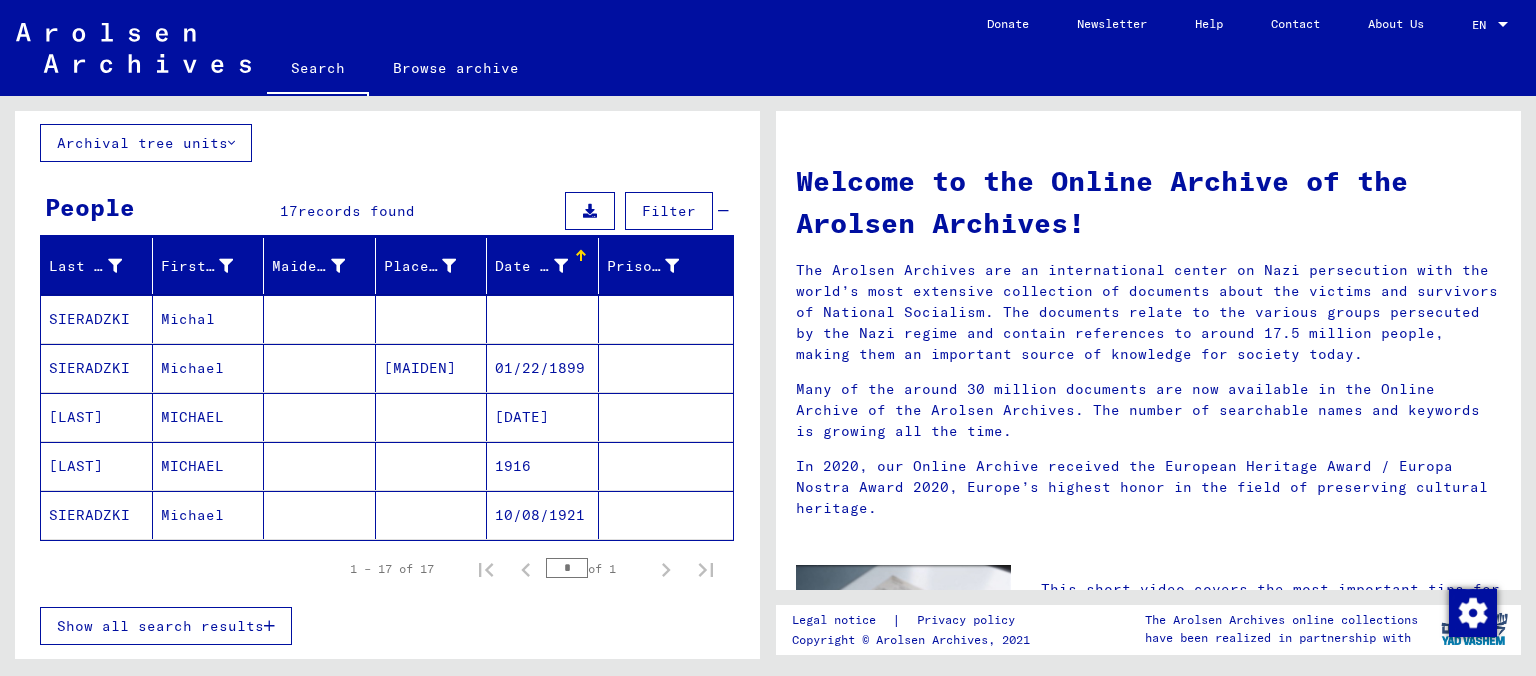 click on "SIERADZKI" at bounding box center (97, 368) 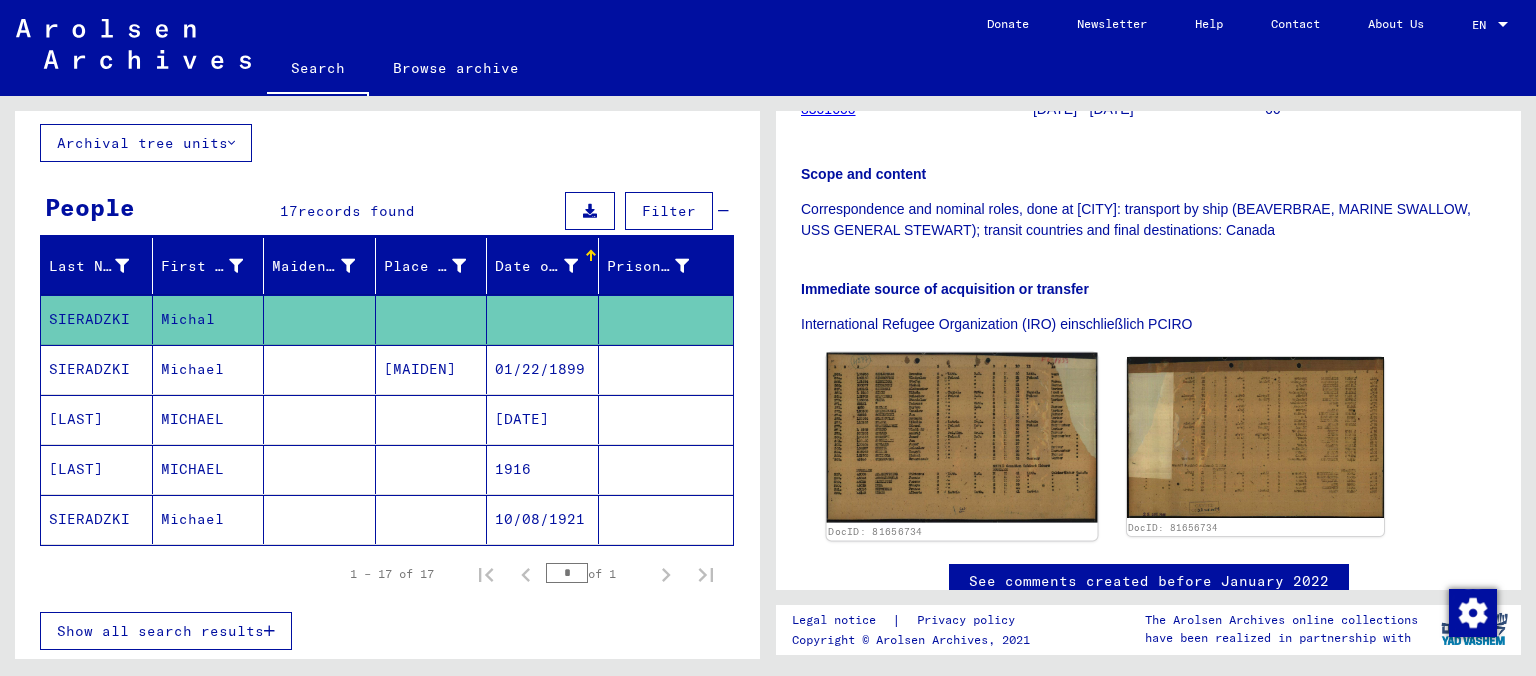 scroll, scrollTop: 412, scrollLeft: 0, axis: vertical 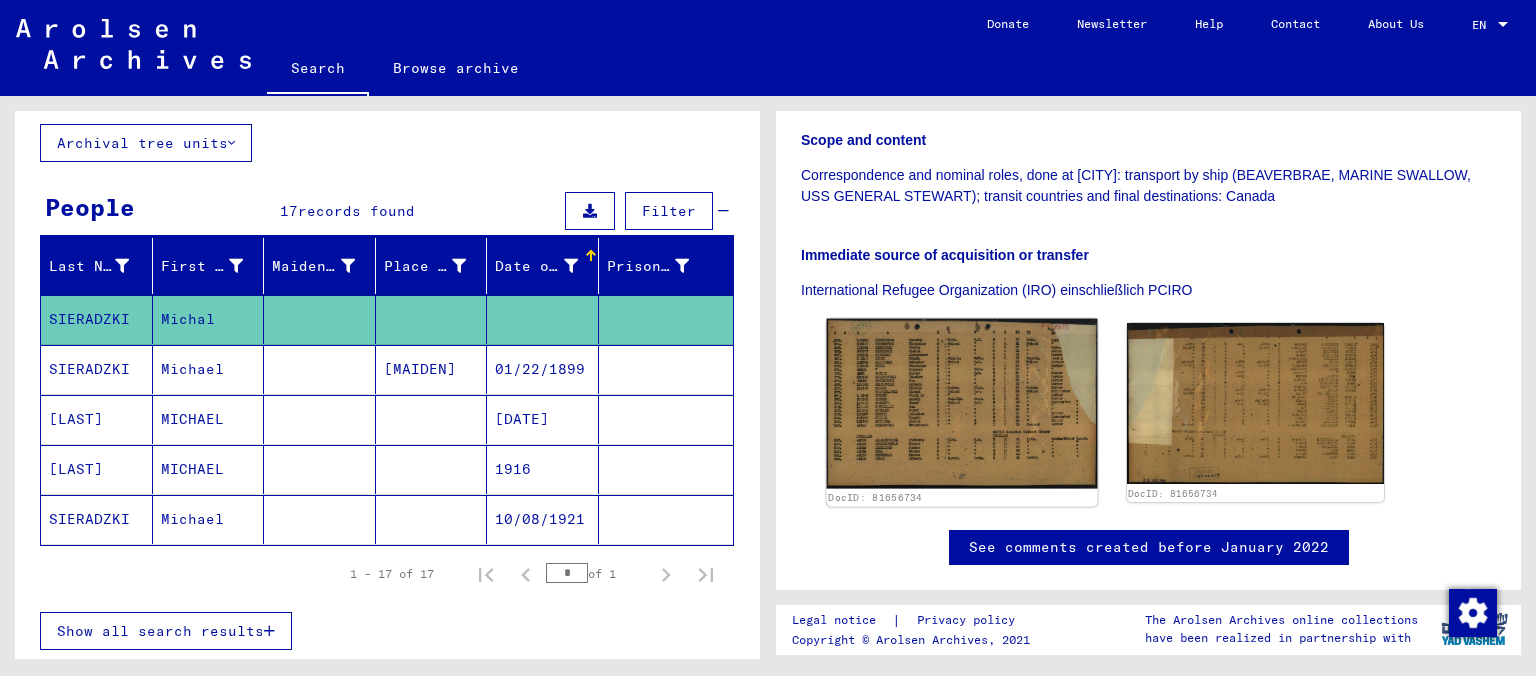 click 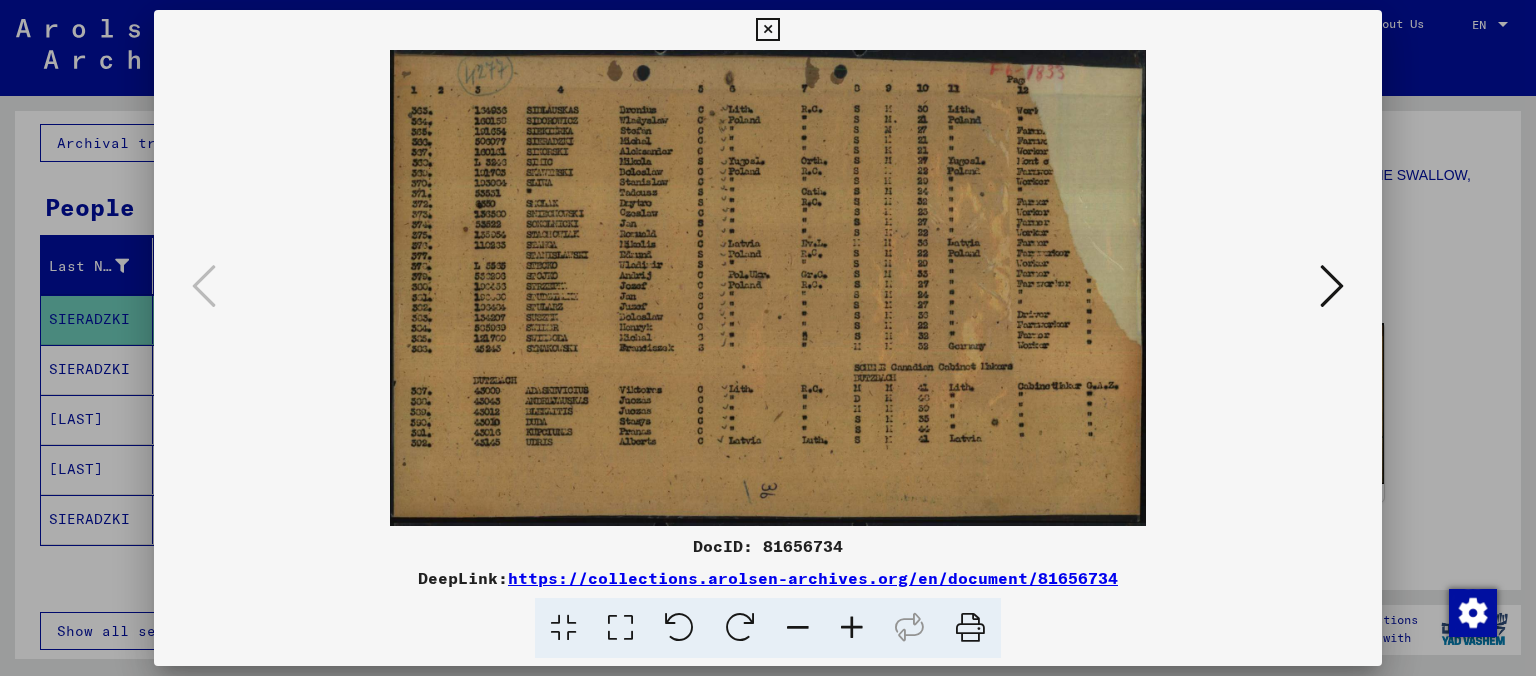 click at bounding box center [1332, 286] 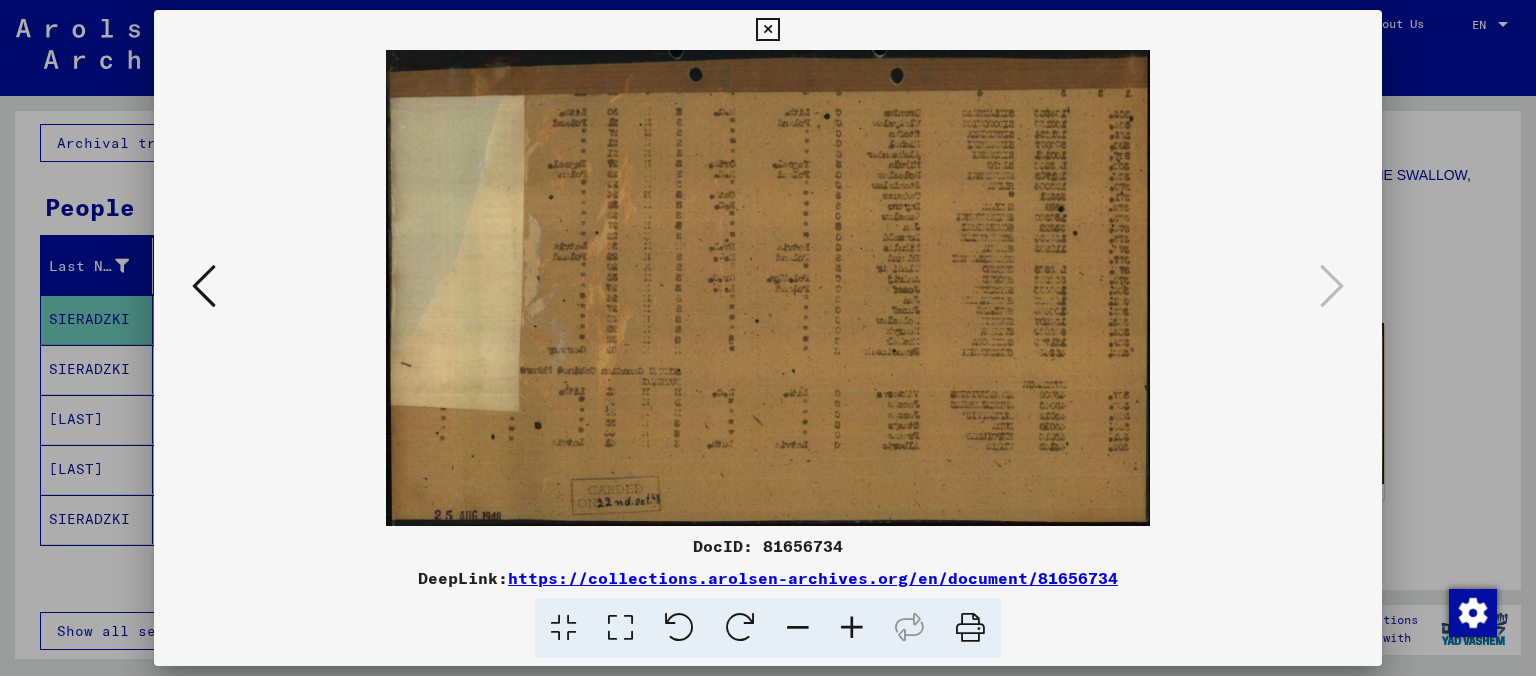 drag, startPoint x: 1359, startPoint y: 25, endPoint x: 1380, endPoint y: 78, distance: 57.00877 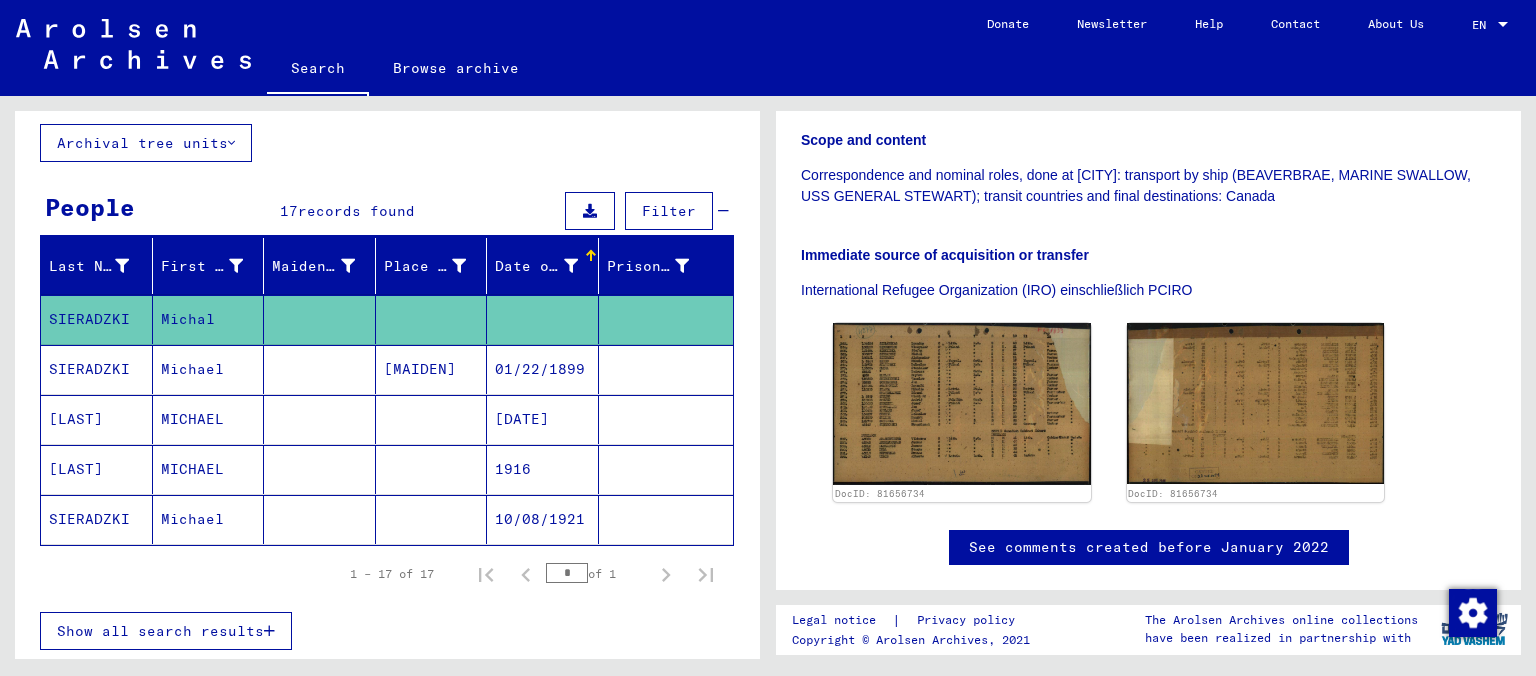 click on "SIERADZKI" at bounding box center [97, 419] 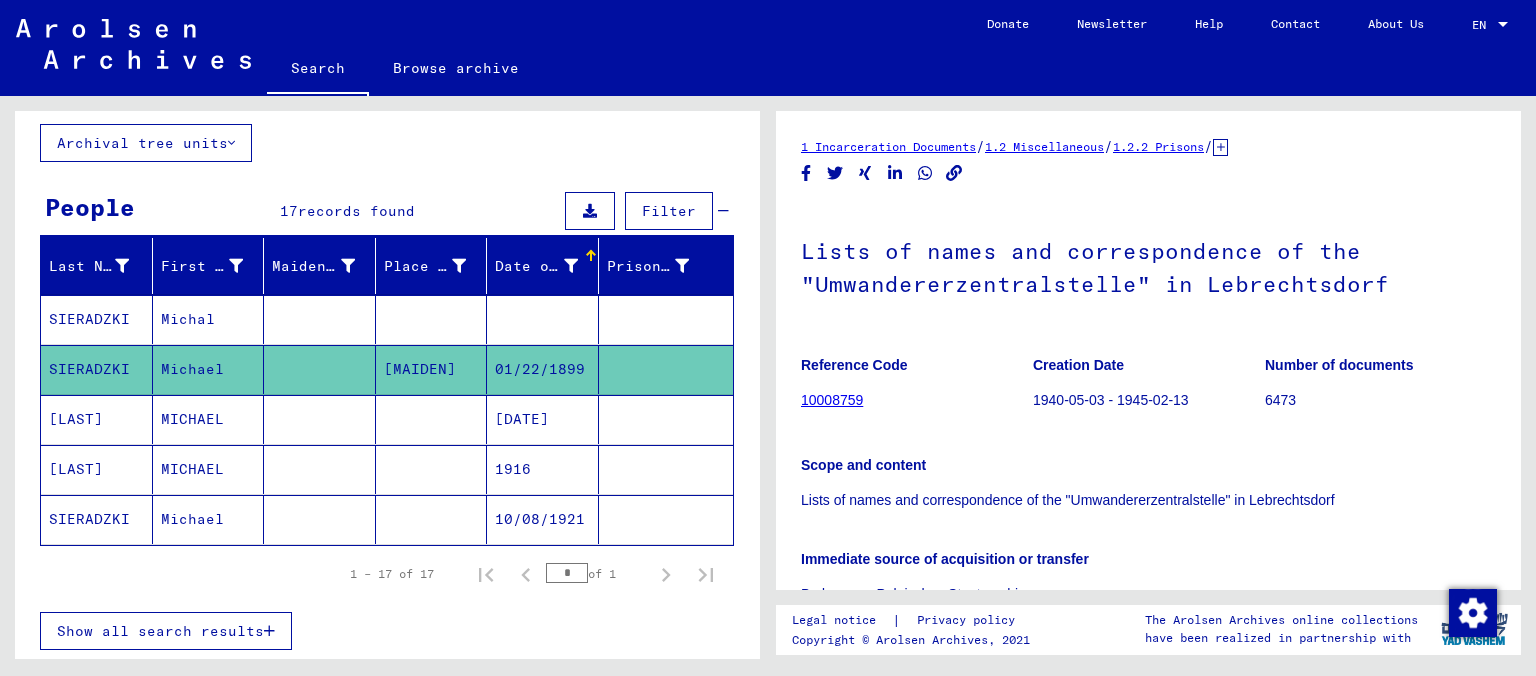 scroll, scrollTop: 442, scrollLeft: 0, axis: vertical 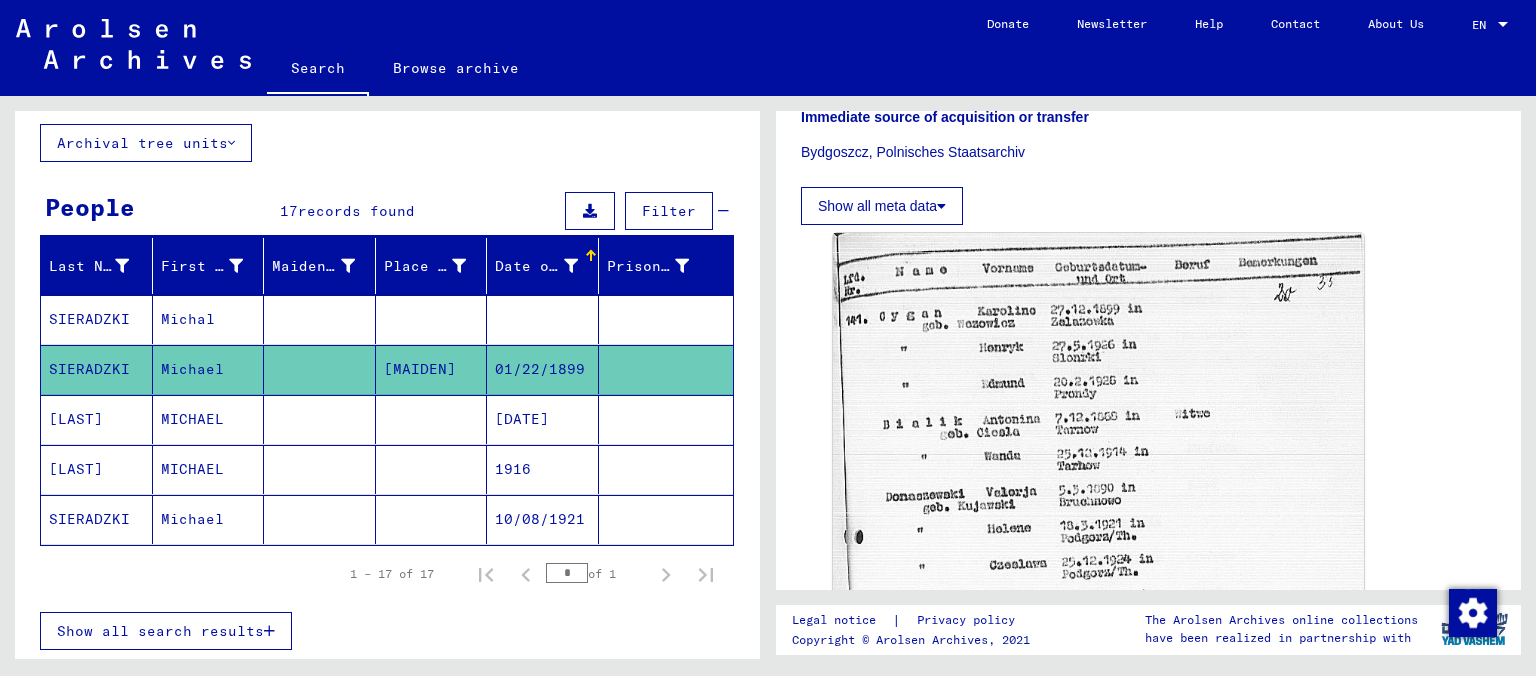 click on "MICHAEL" at bounding box center [209, 469] 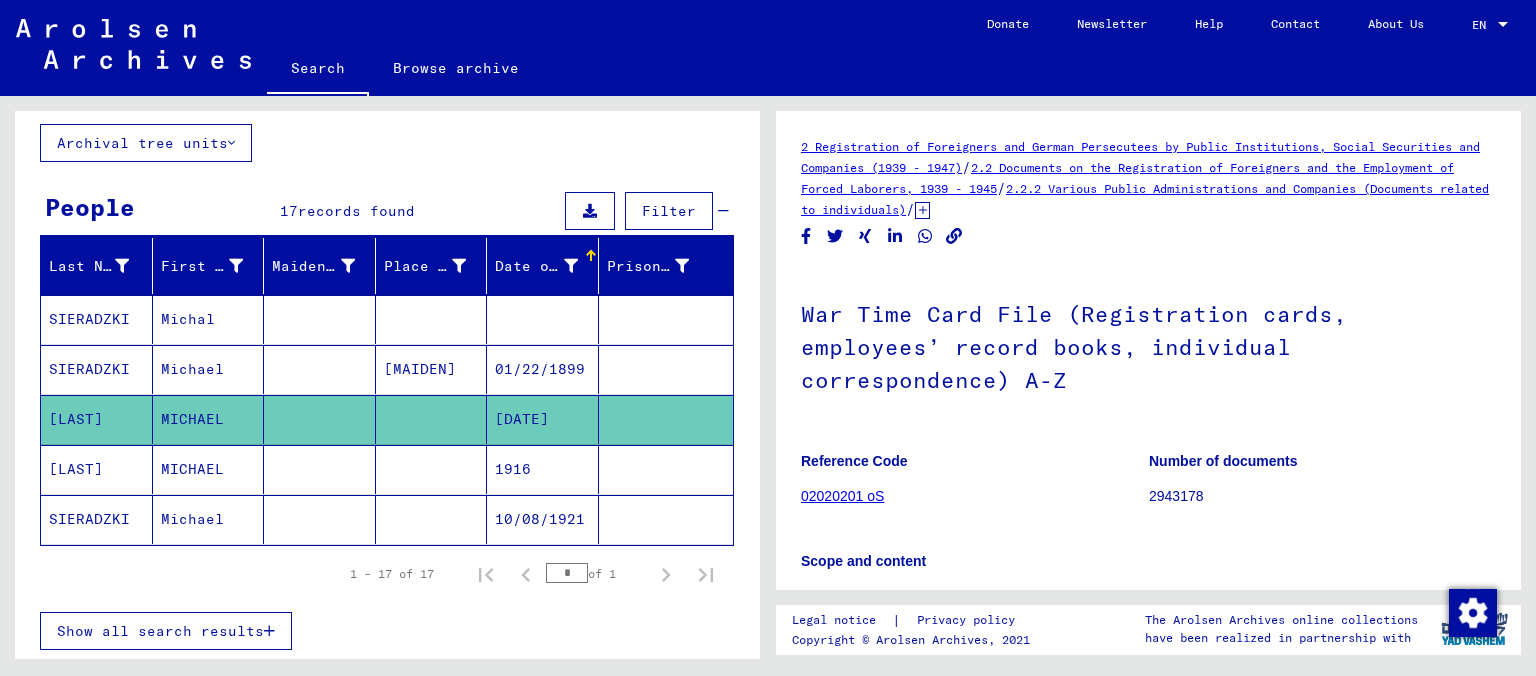 click on "SIERADZKI" at bounding box center (97, 419) 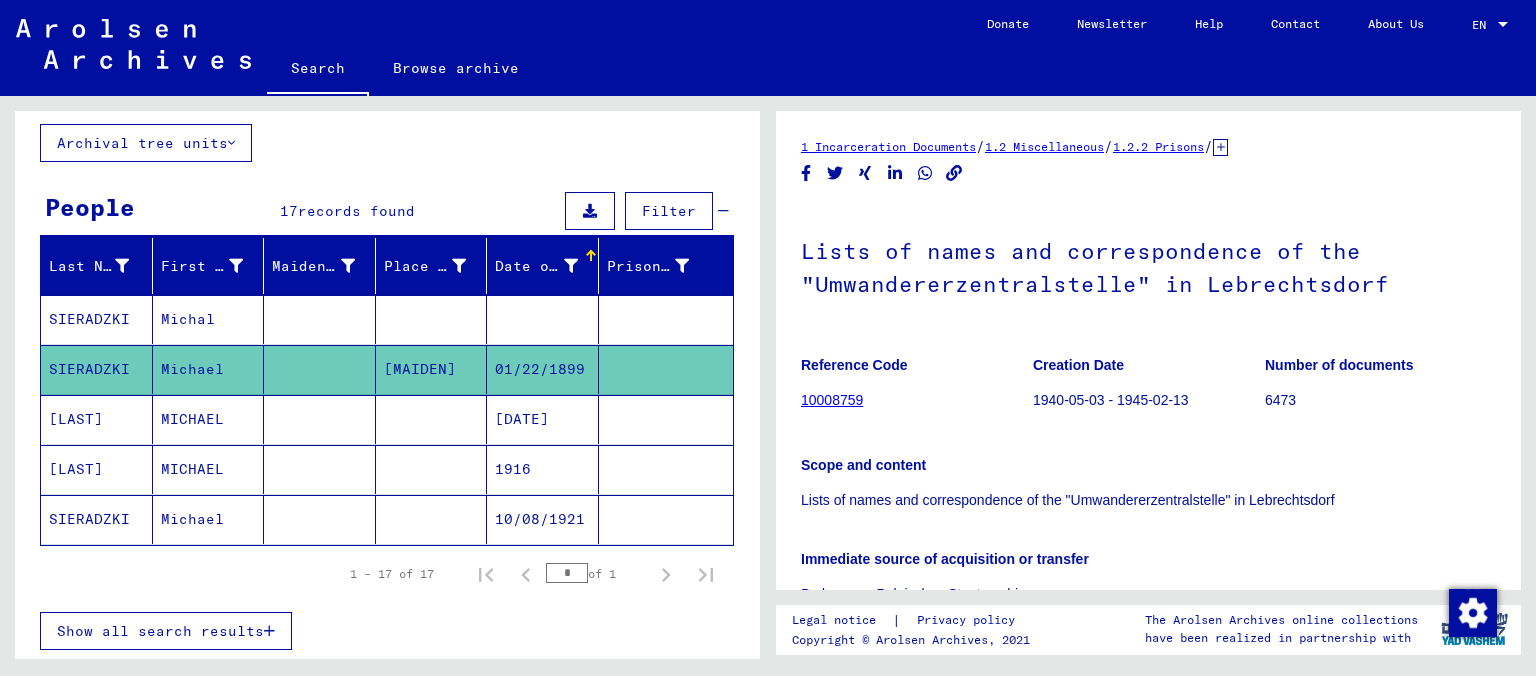 scroll, scrollTop: 0, scrollLeft: 0, axis: both 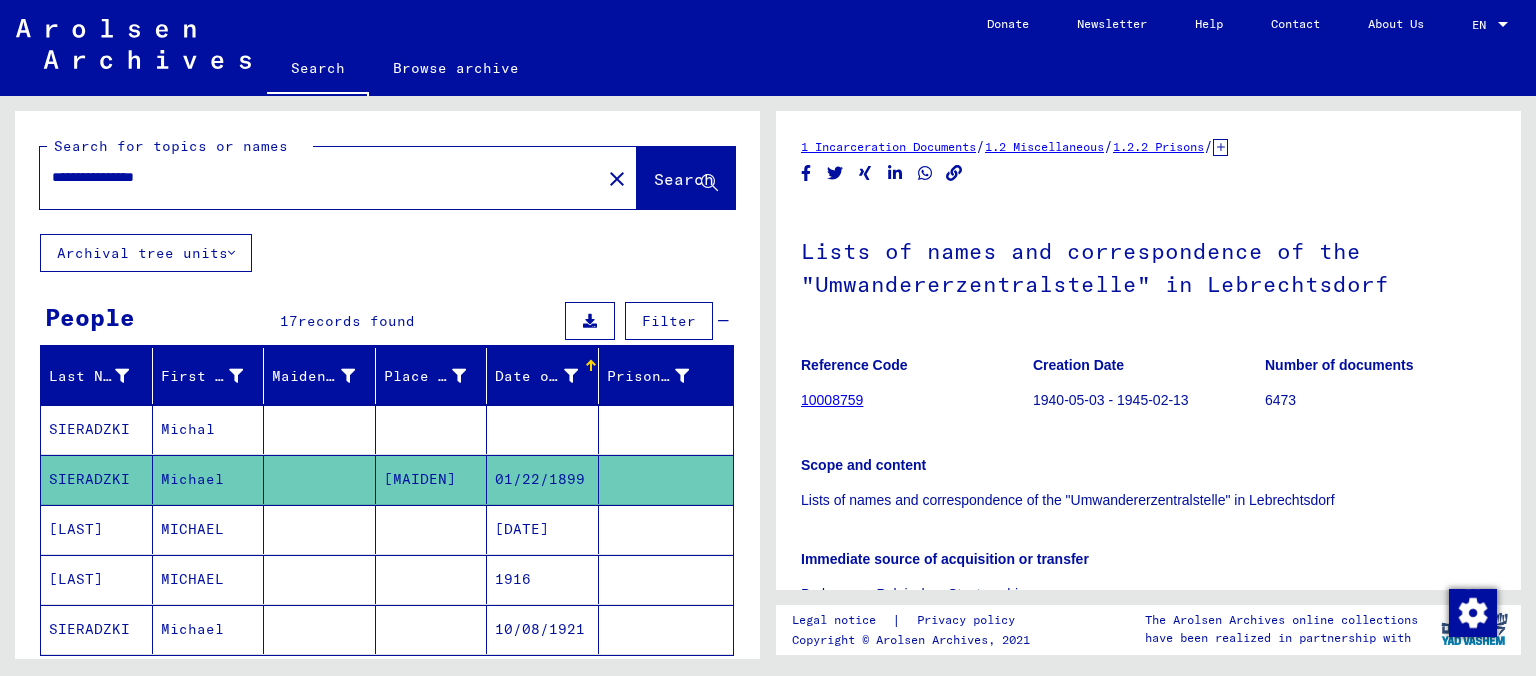 drag, startPoint x: 314, startPoint y: 171, endPoint x: 0, endPoint y: 143, distance: 315.24594 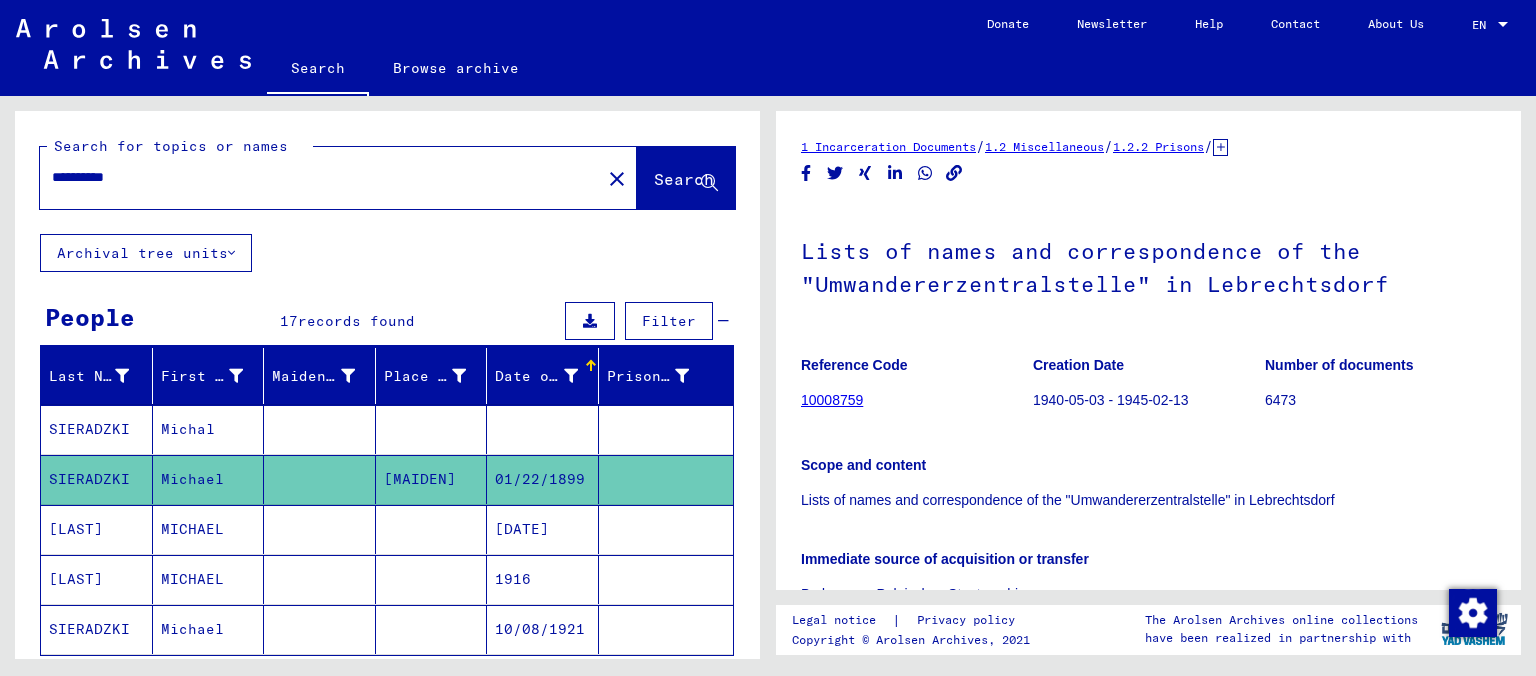 type on "**********" 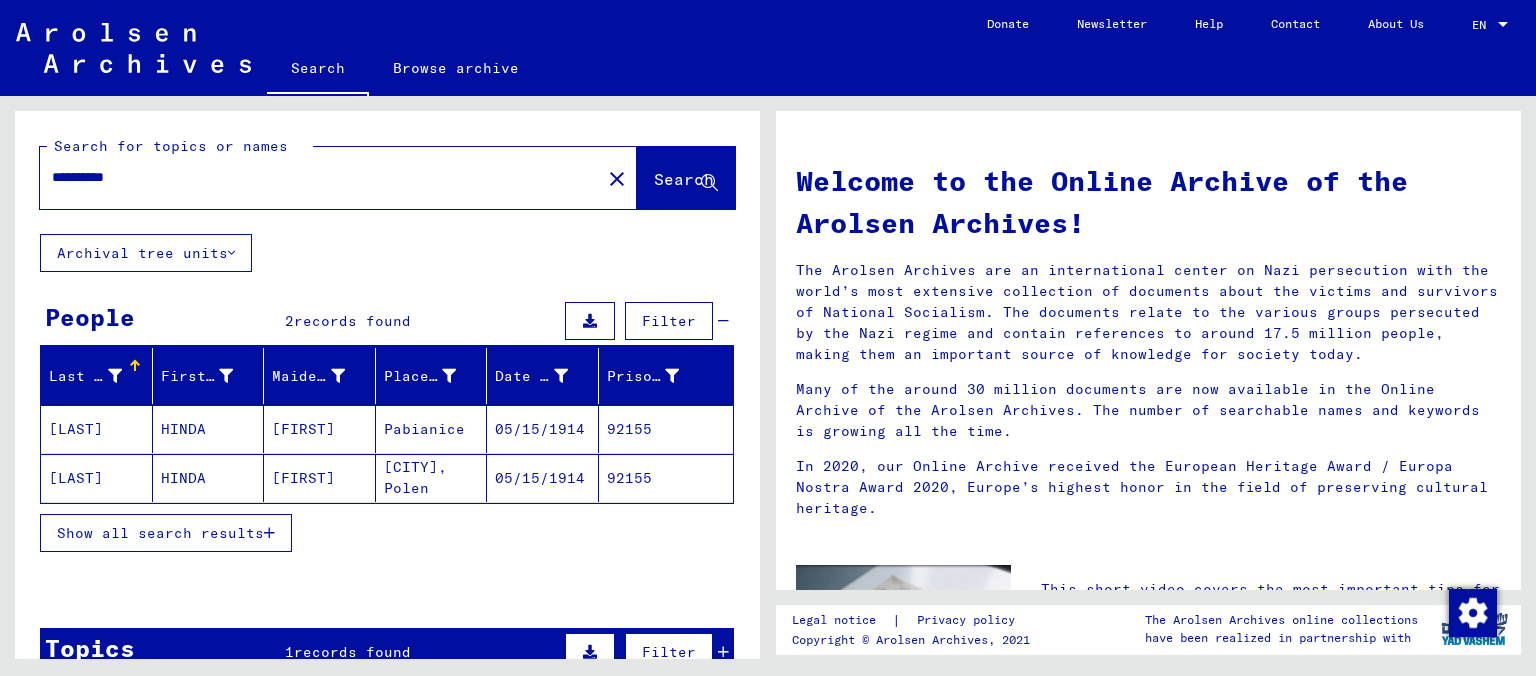 click on "[LAST]" at bounding box center (97, 478) 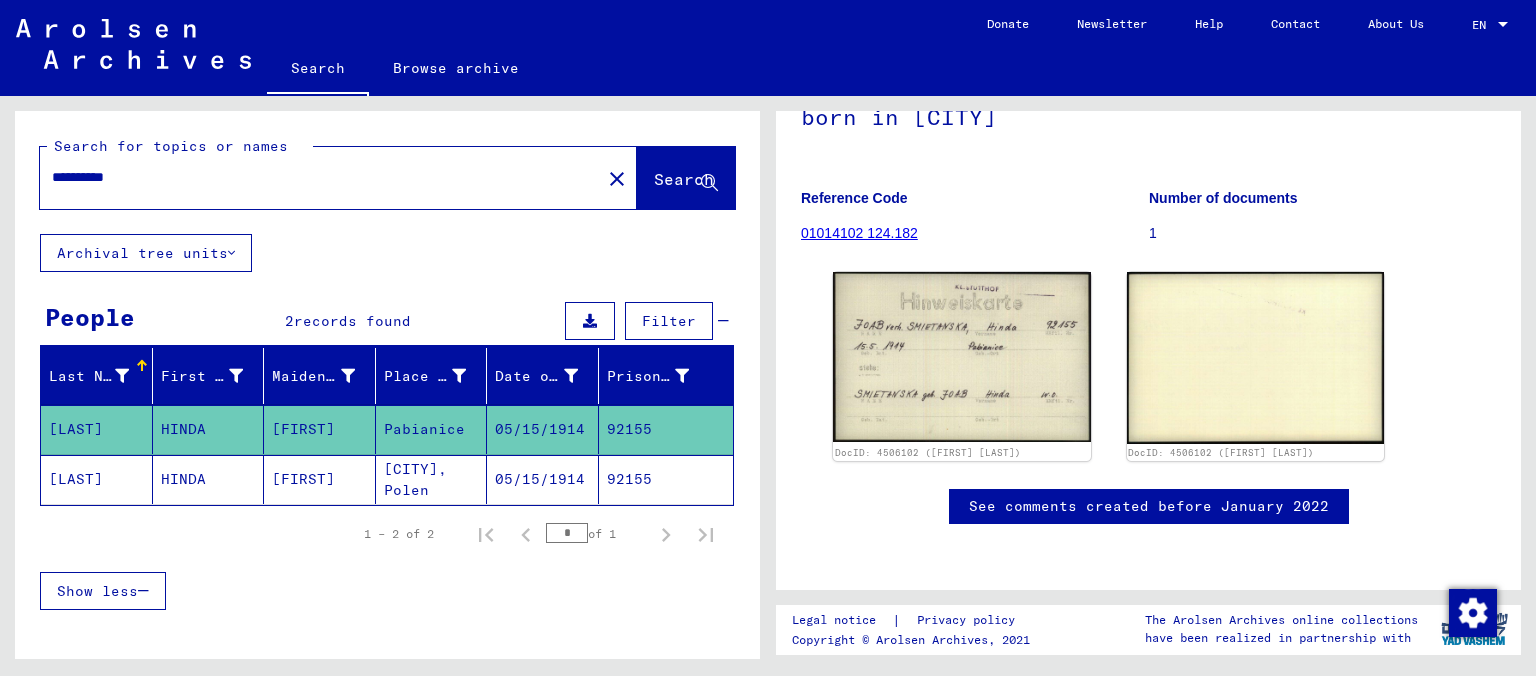scroll, scrollTop: 221, scrollLeft: 0, axis: vertical 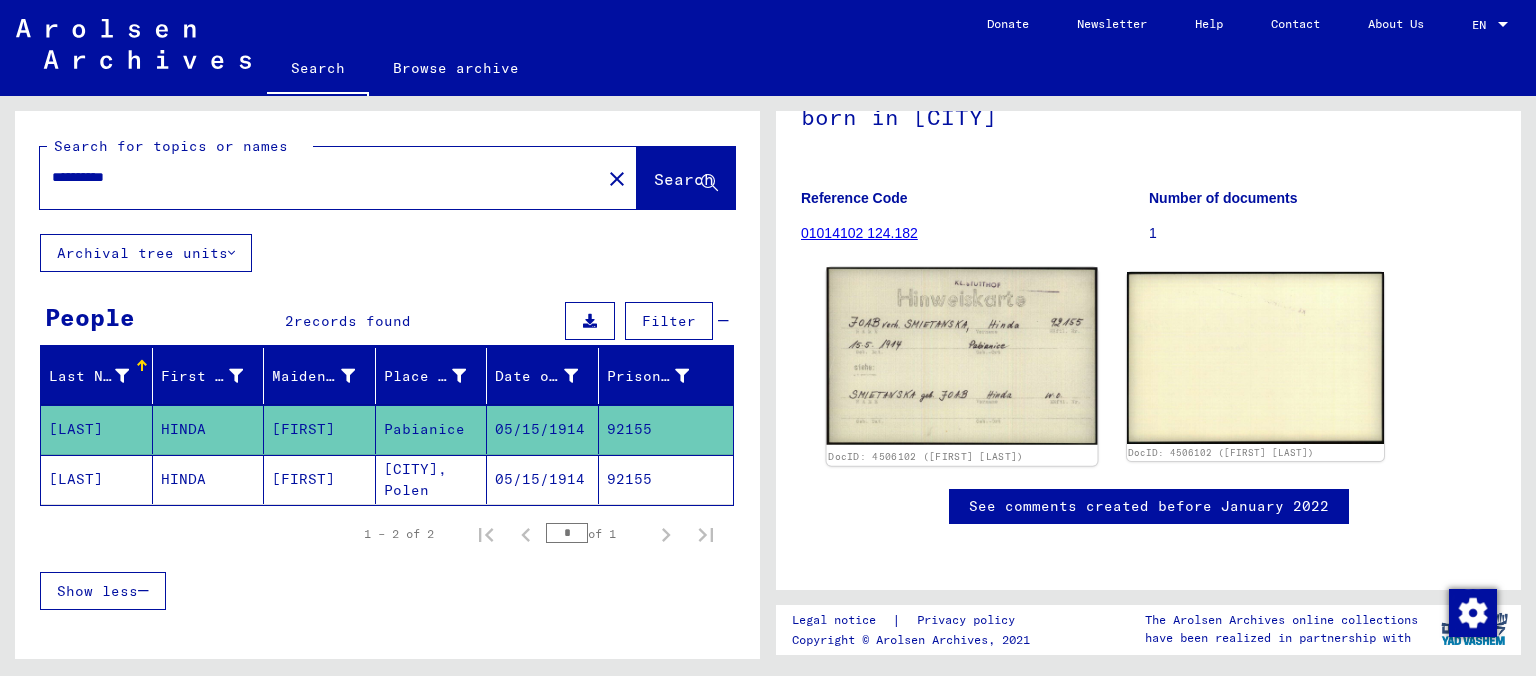 click 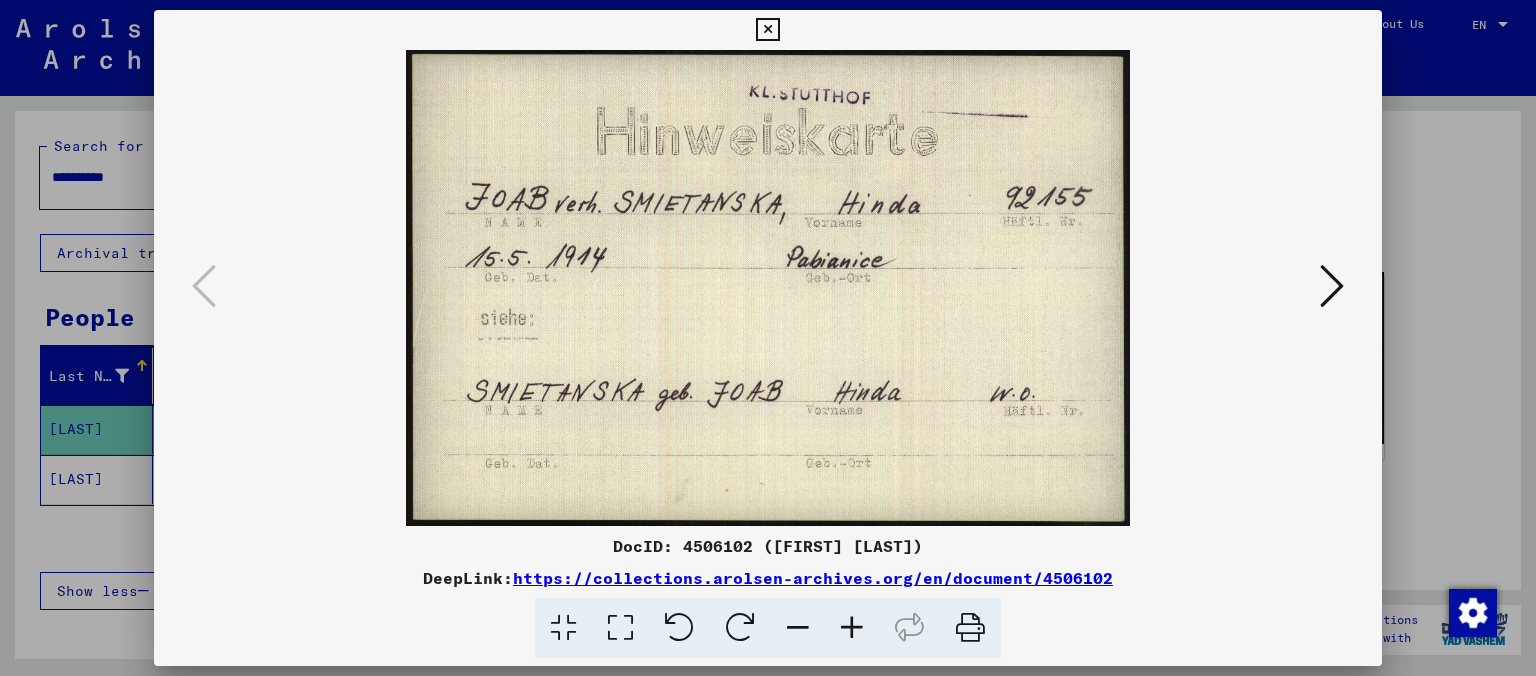 click at bounding box center (1332, 286) 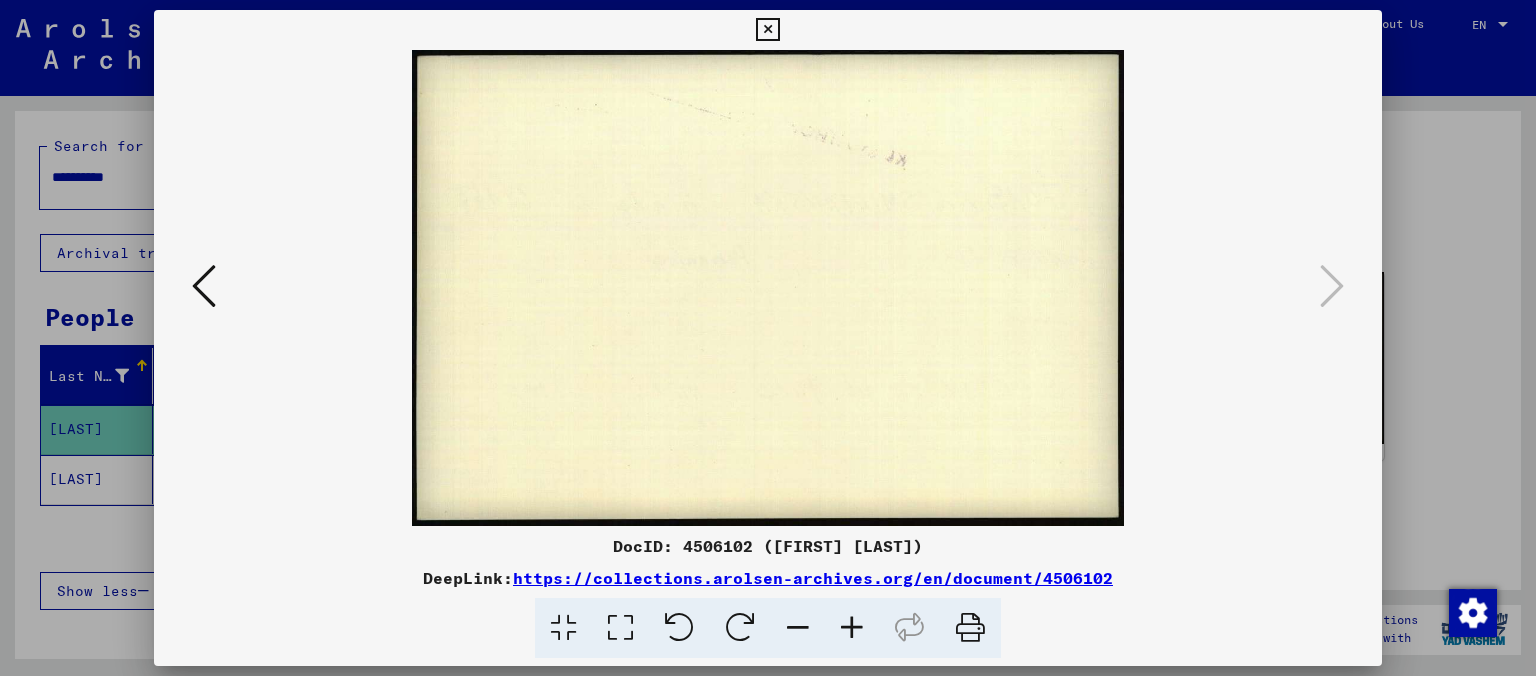 click at bounding box center (767, 30) 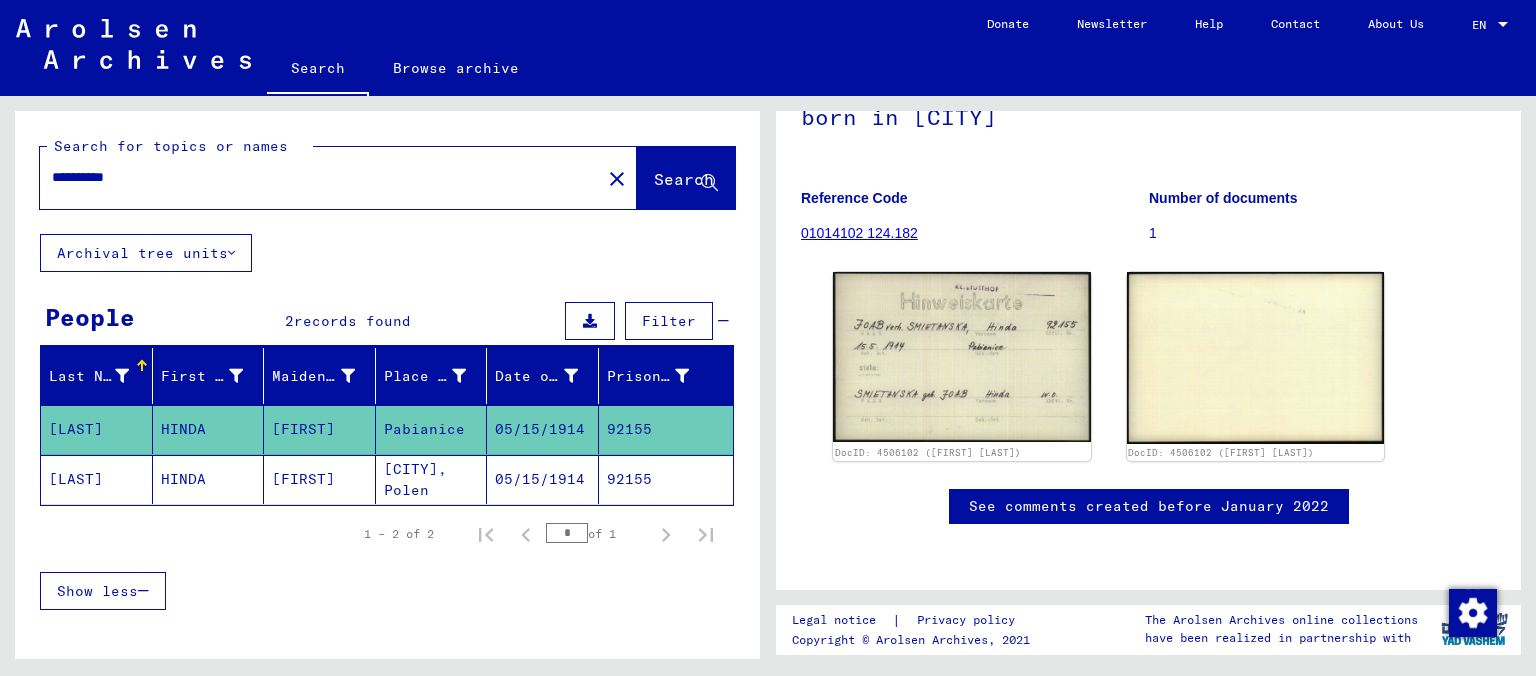 click on "[LAST]" 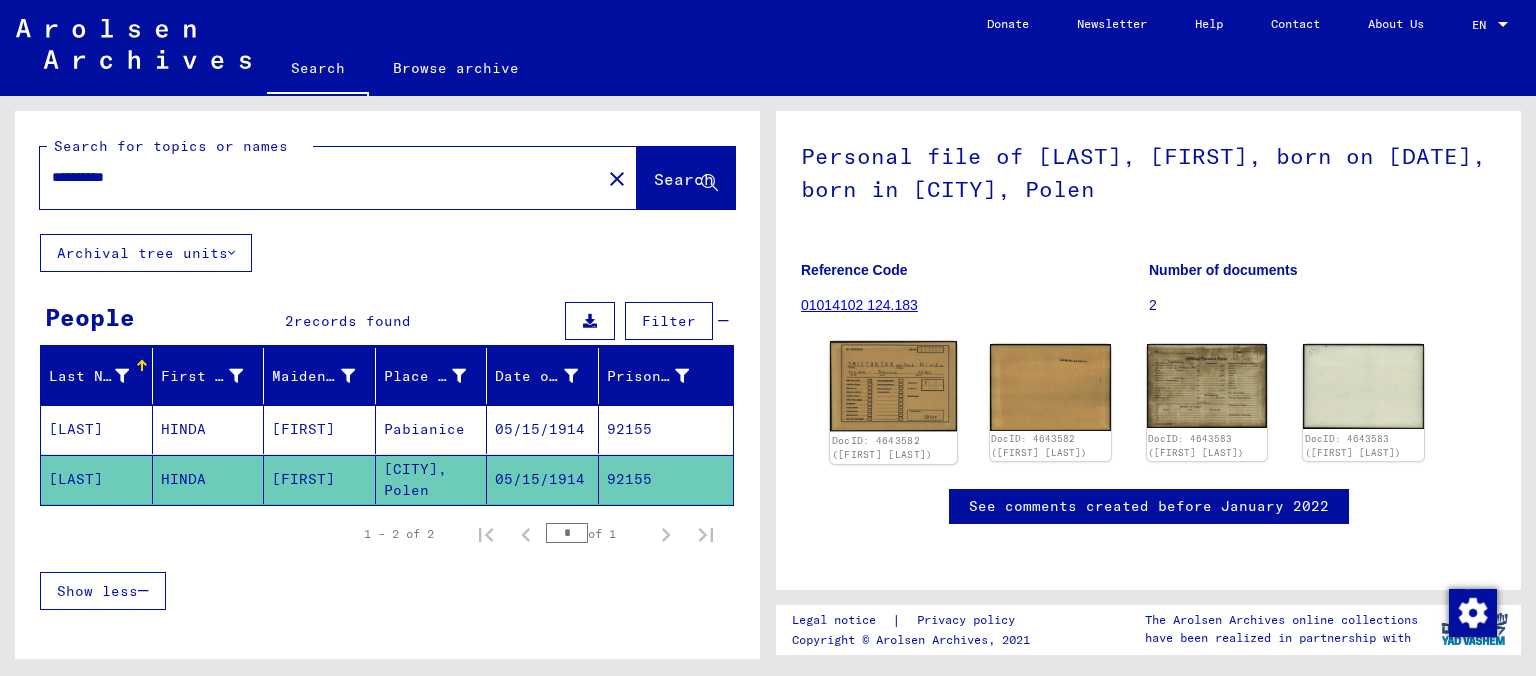 scroll, scrollTop: 221, scrollLeft: 0, axis: vertical 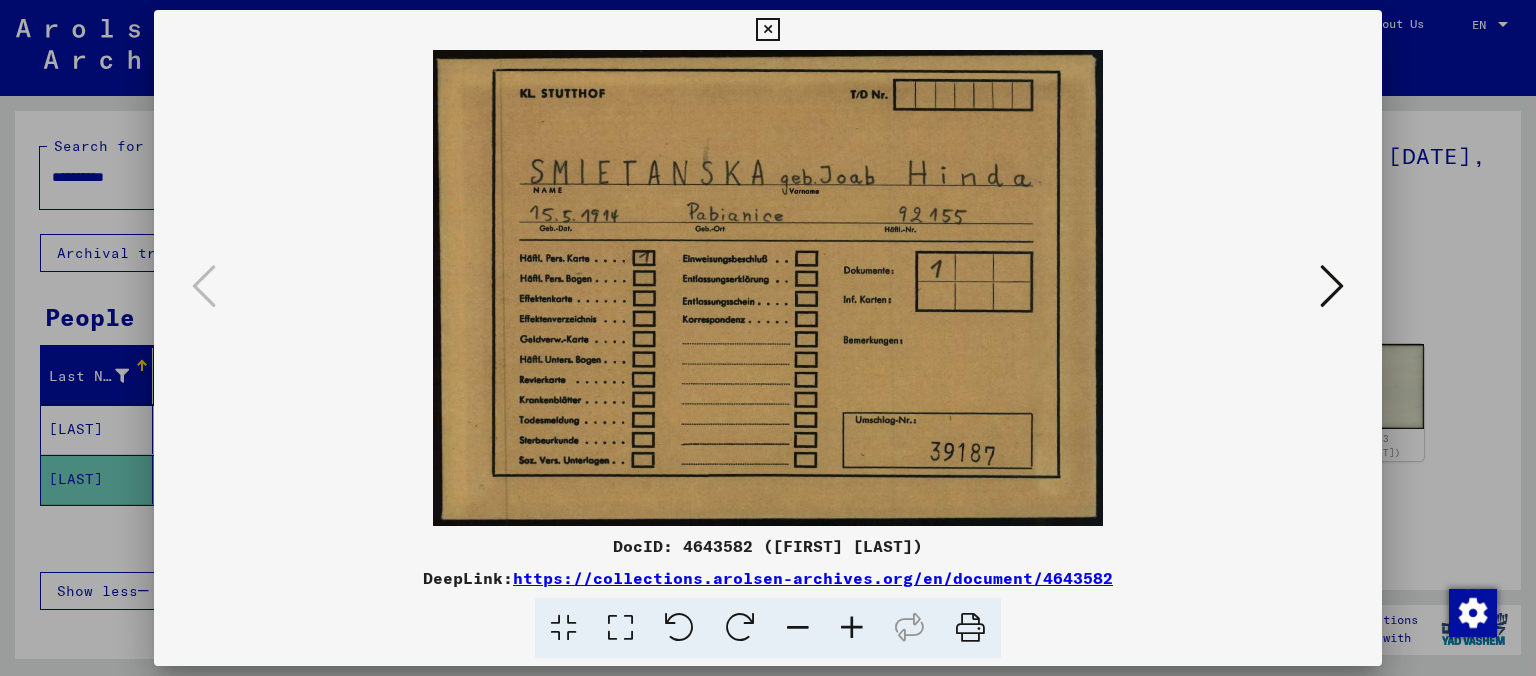 click at bounding box center (1332, 286) 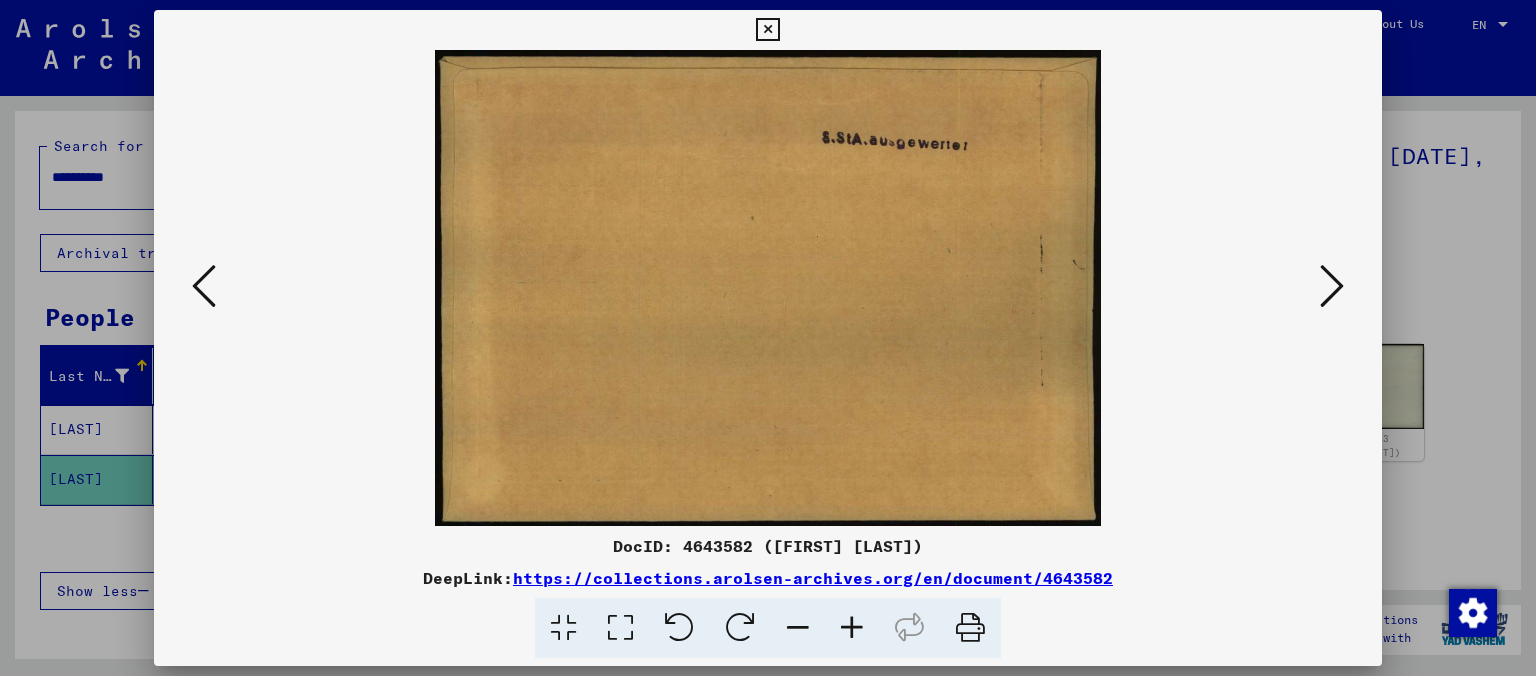 click at bounding box center [1332, 286] 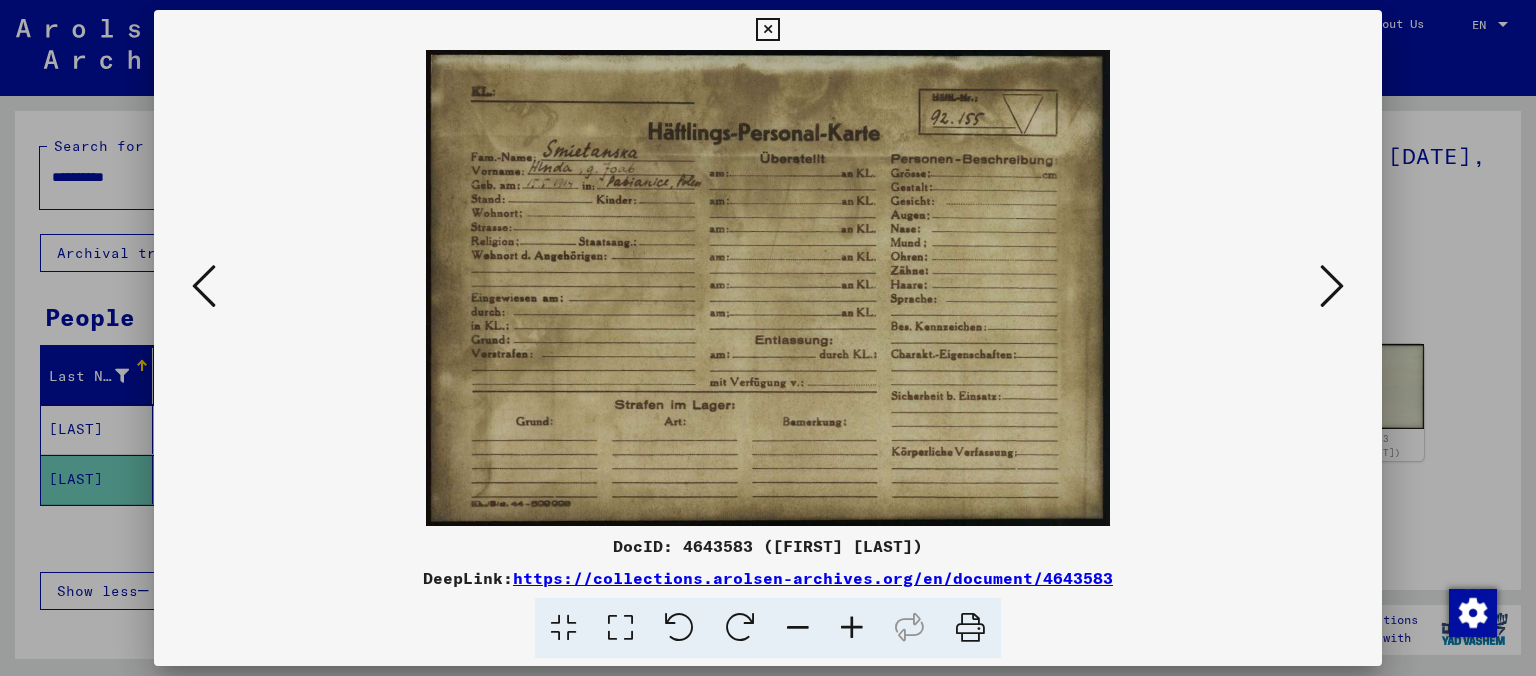 click at bounding box center [767, 30] 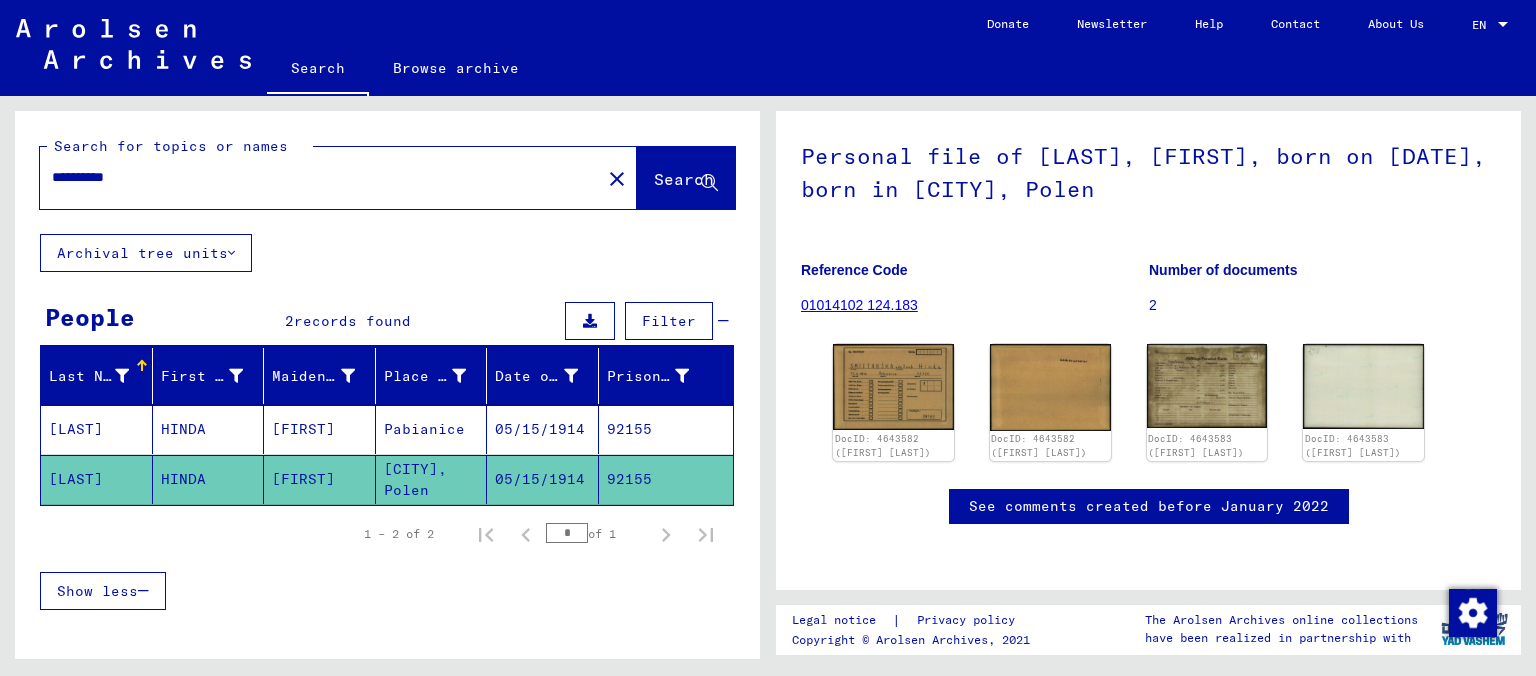 click on "HINDA" at bounding box center [209, 479] 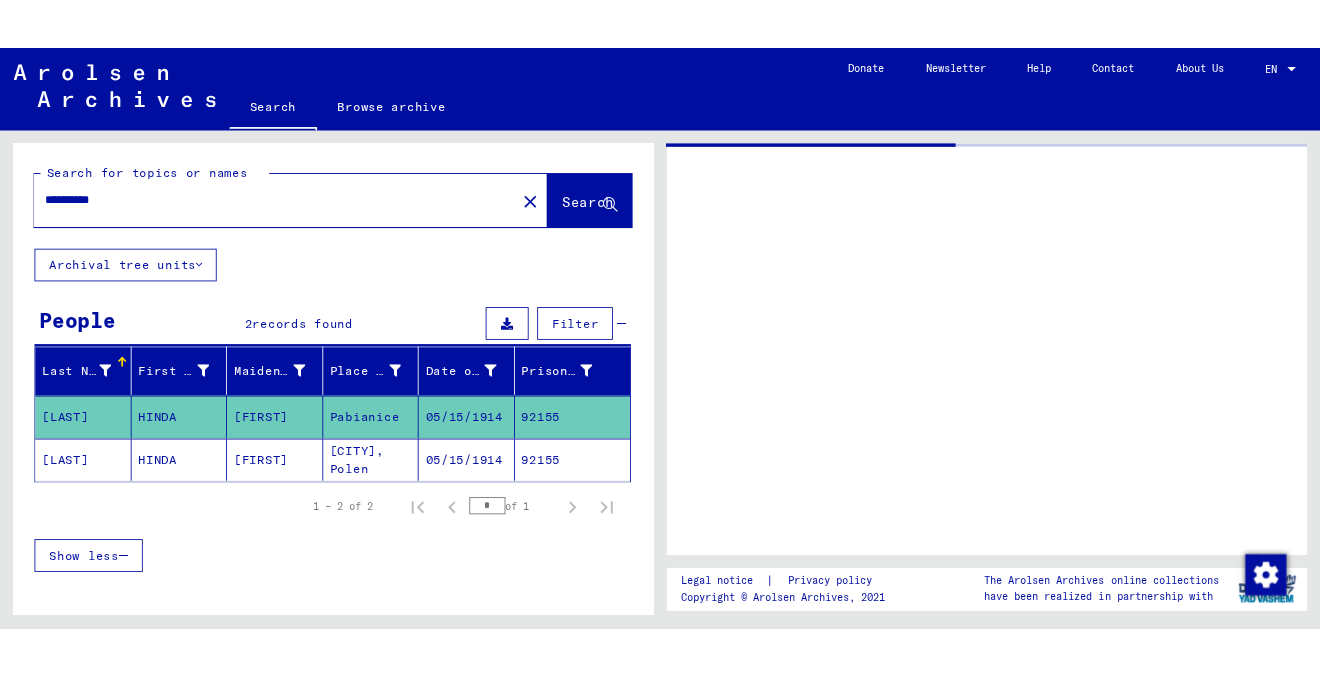 scroll, scrollTop: 0, scrollLeft: 0, axis: both 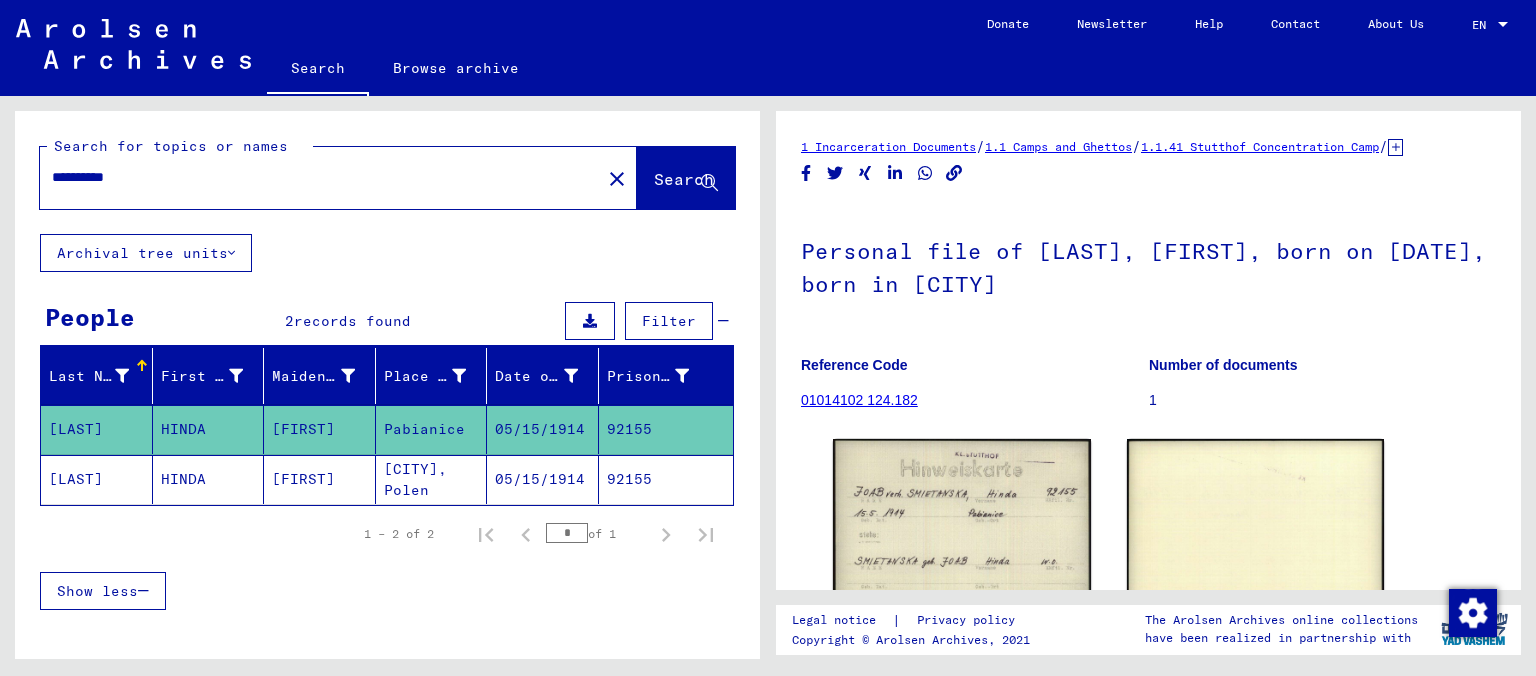 click on "Show less" at bounding box center (387, 591) 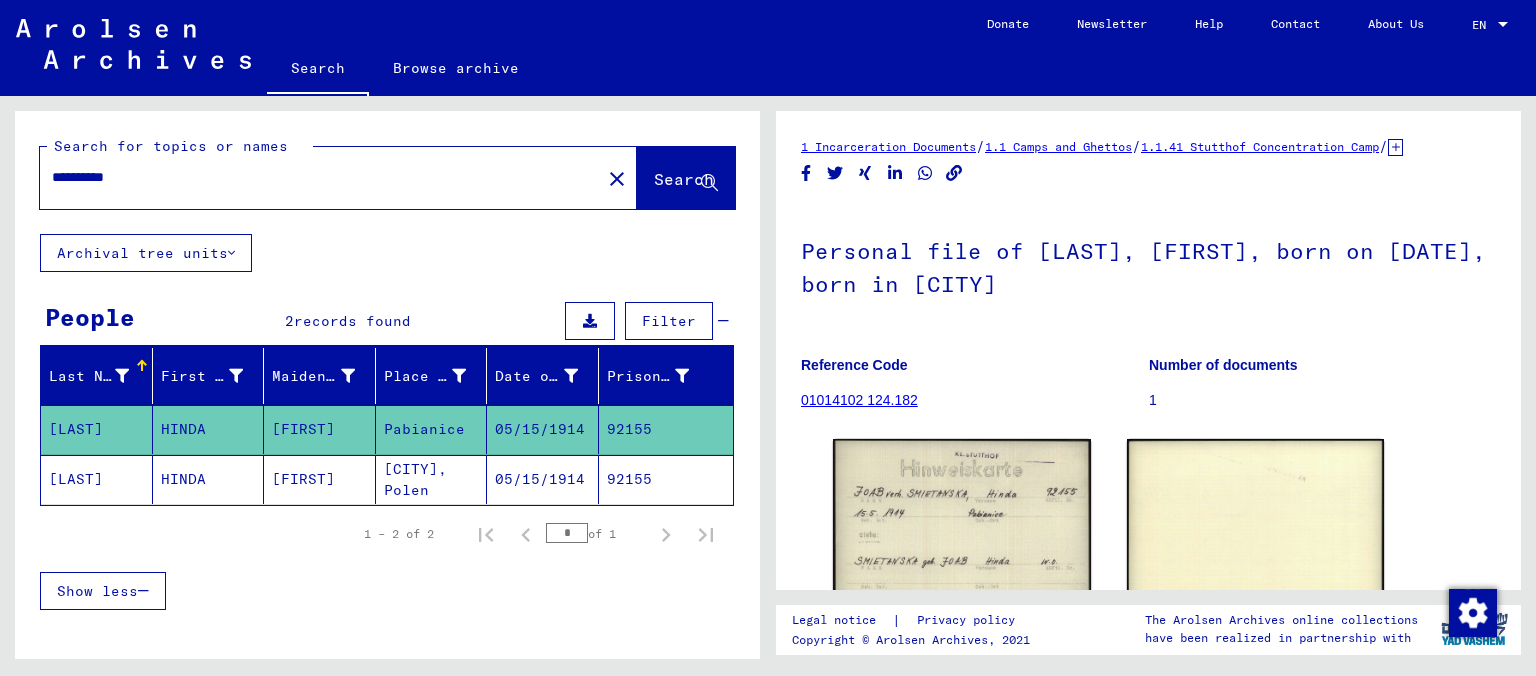 drag, startPoint x: 1034, startPoint y: 254, endPoint x: 1171, endPoint y: 242, distance: 137.52454 